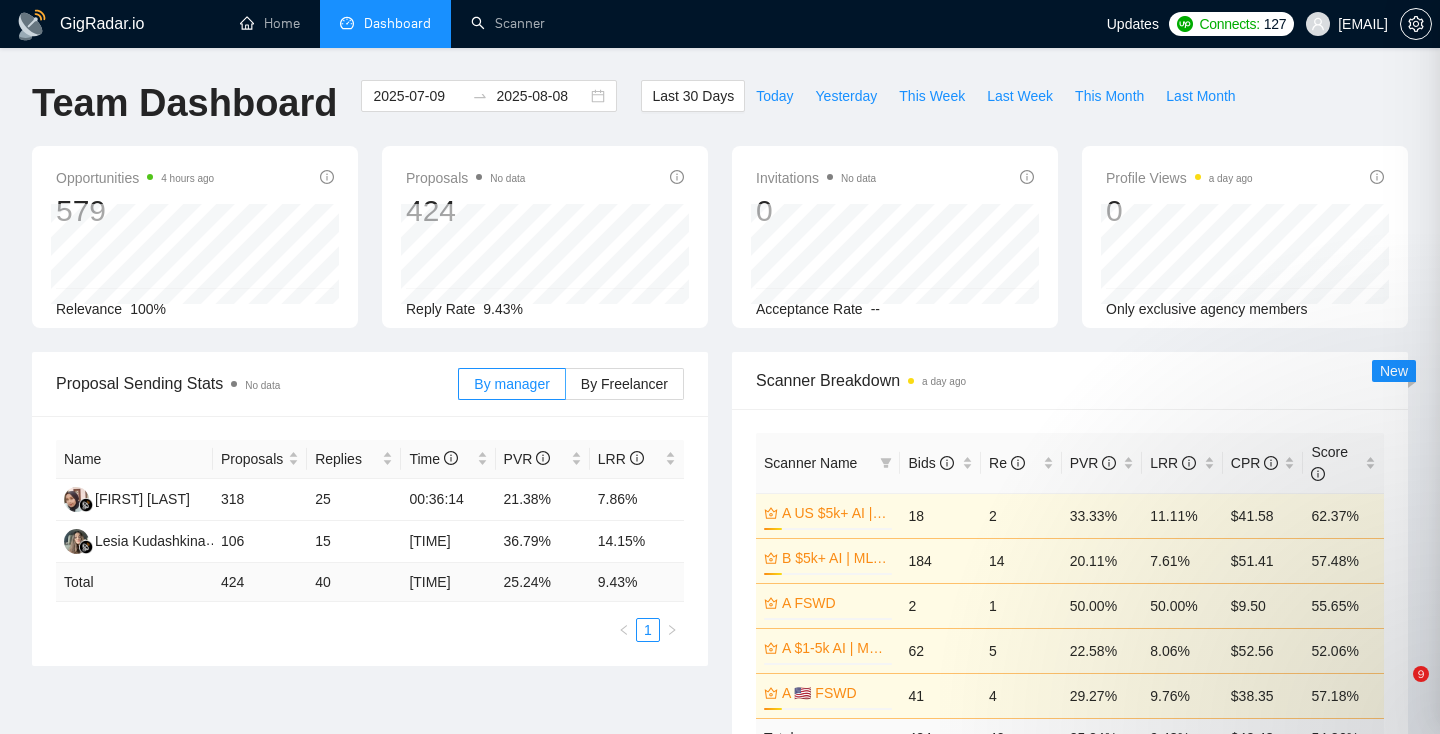 scroll, scrollTop: 545, scrollLeft: 0, axis: vertical 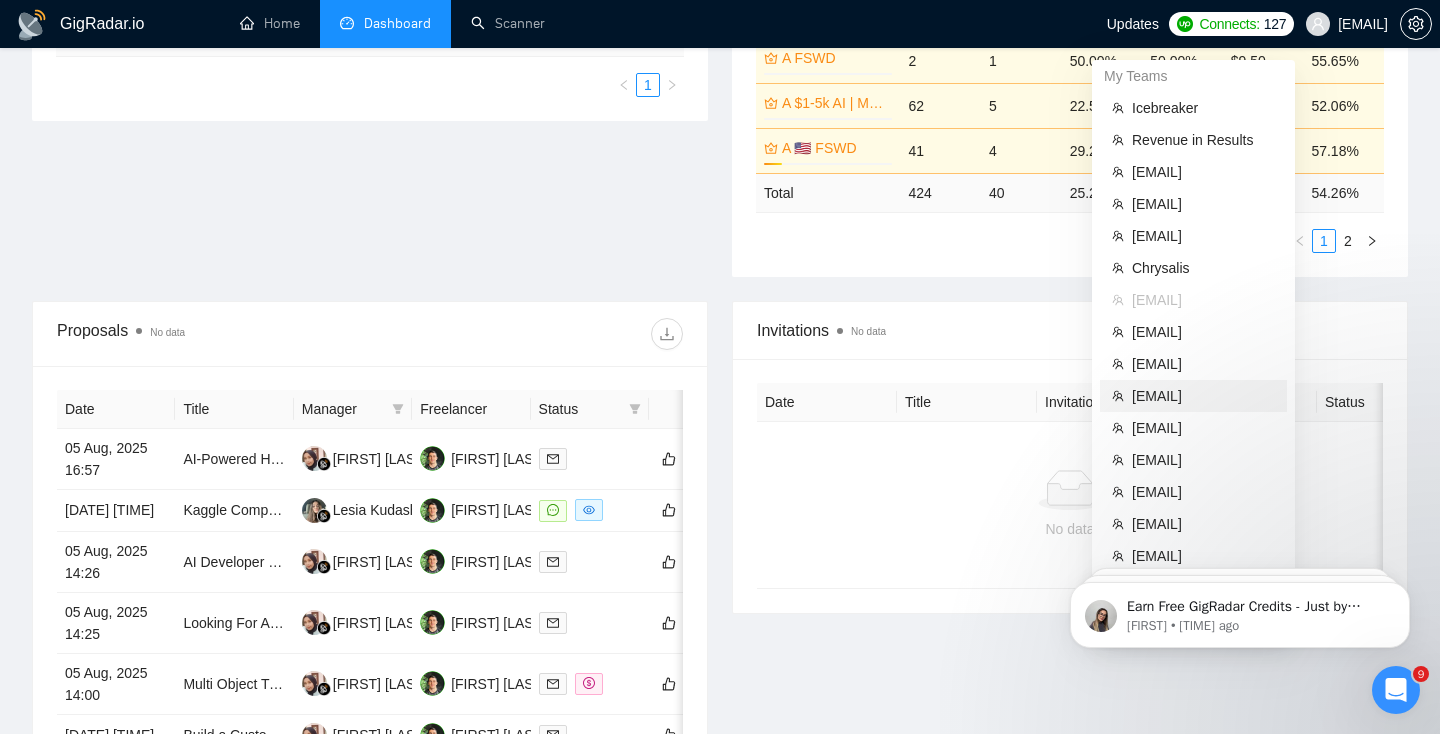 click on "[EMAIL]" at bounding box center [1203, 396] 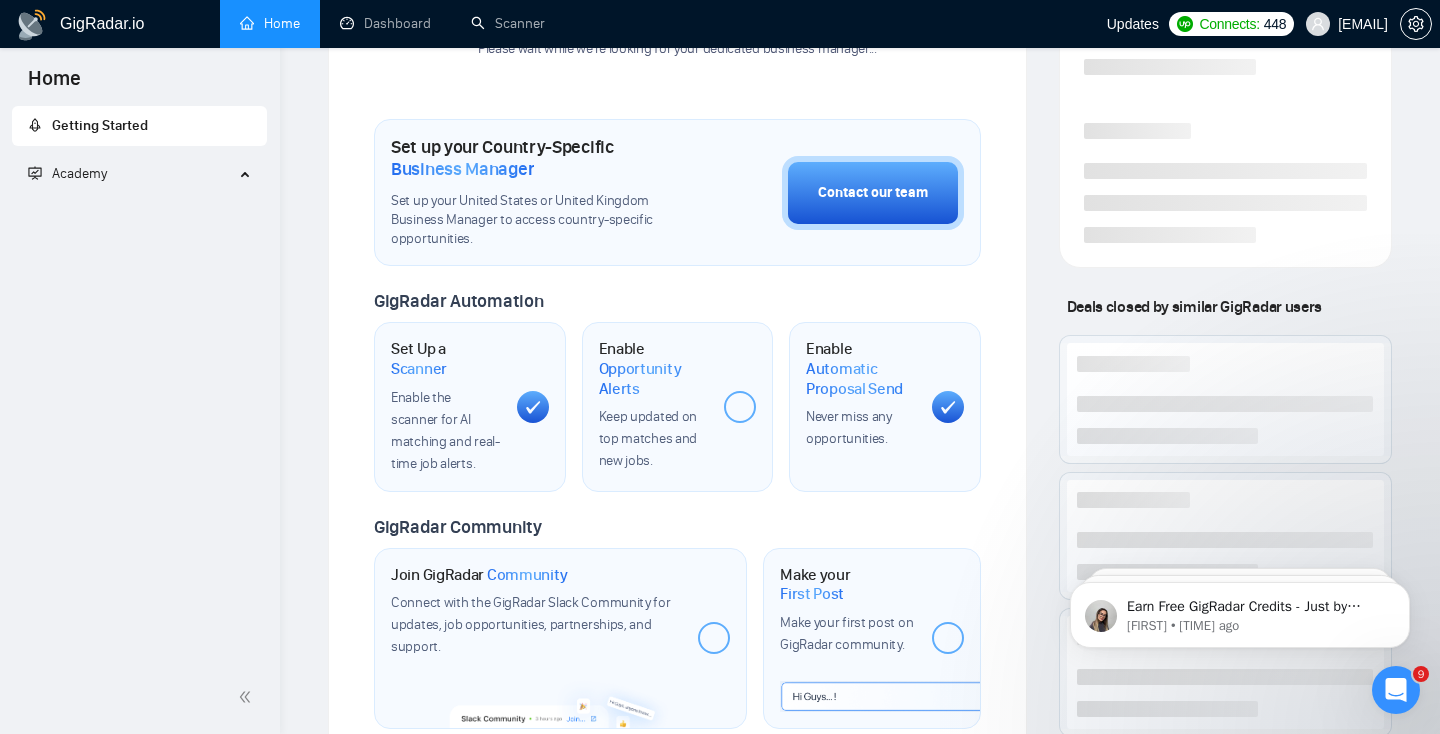 scroll, scrollTop: 825, scrollLeft: 0, axis: vertical 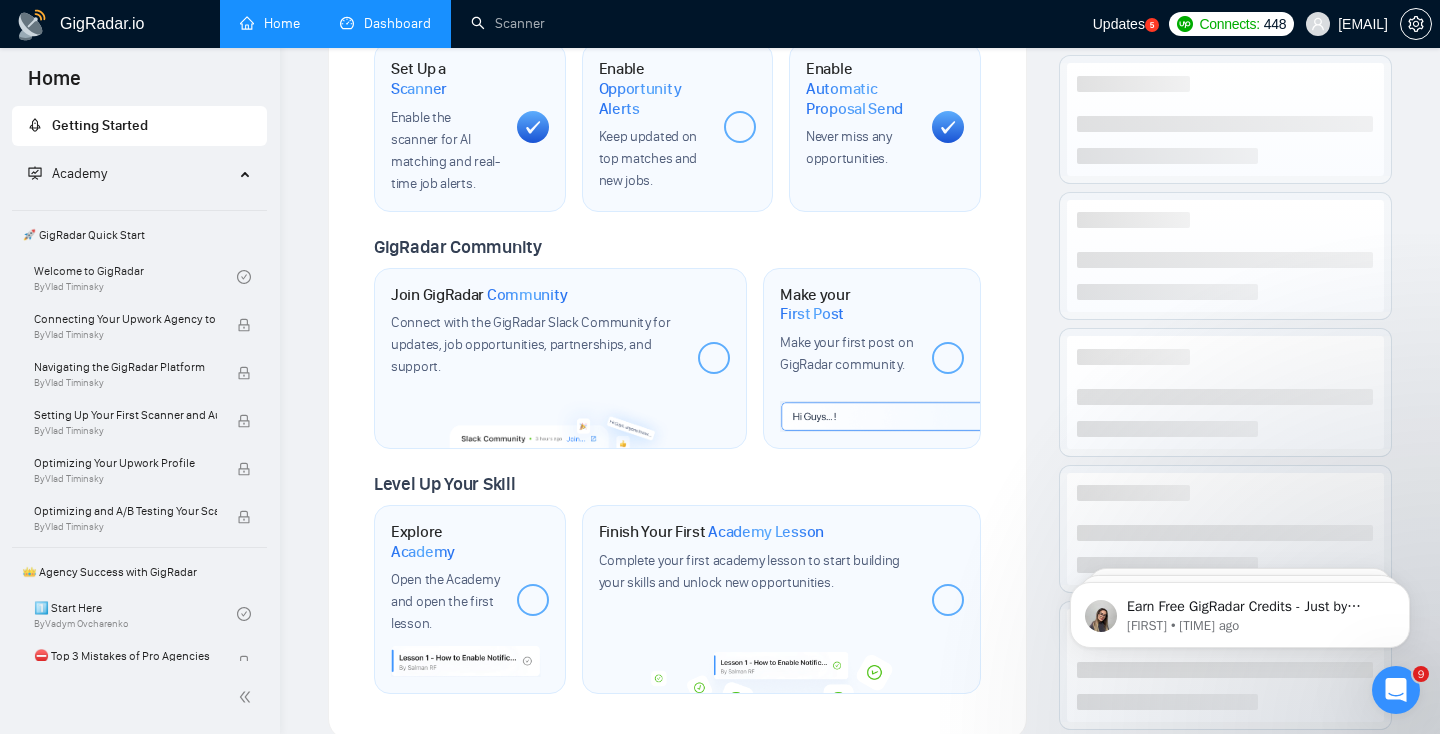 click on "Dashboard" at bounding box center [385, 23] 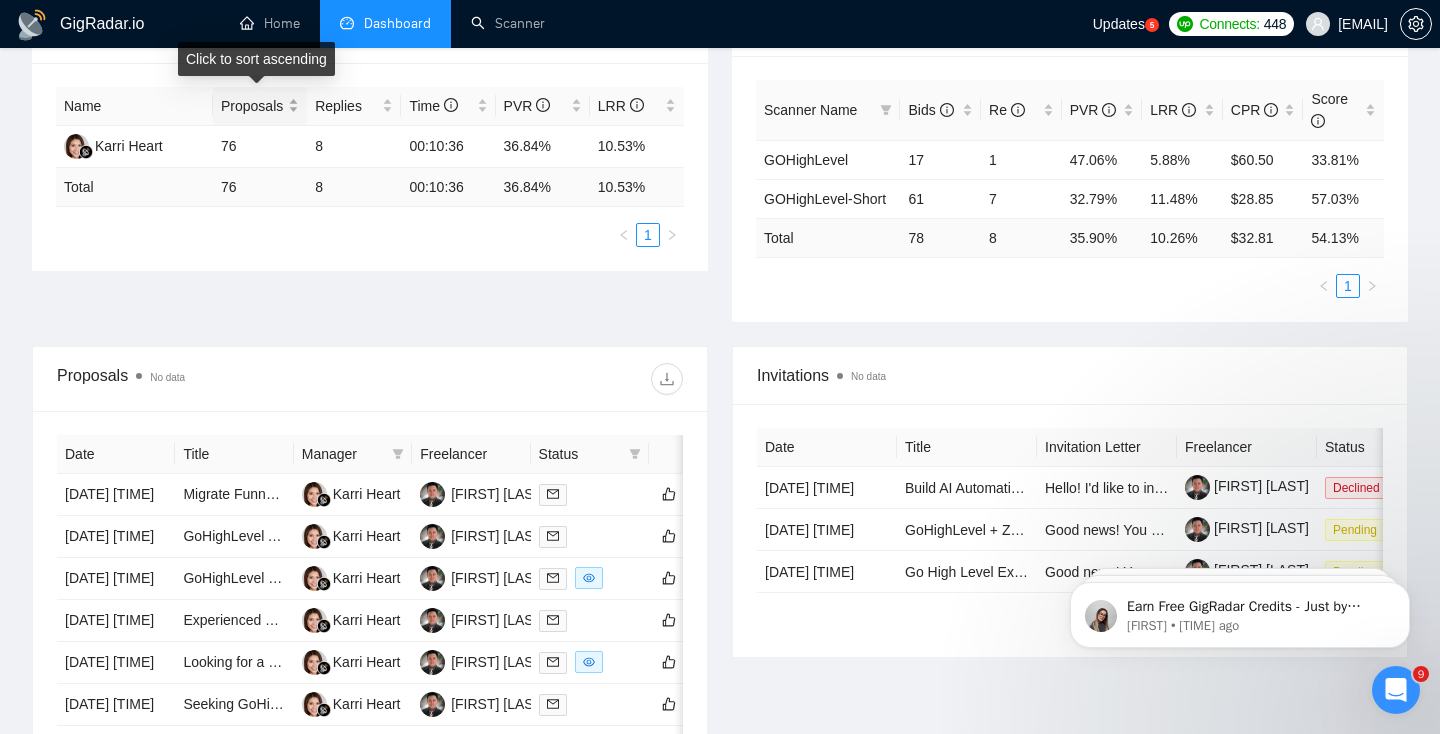 scroll, scrollTop: 354, scrollLeft: 0, axis: vertical 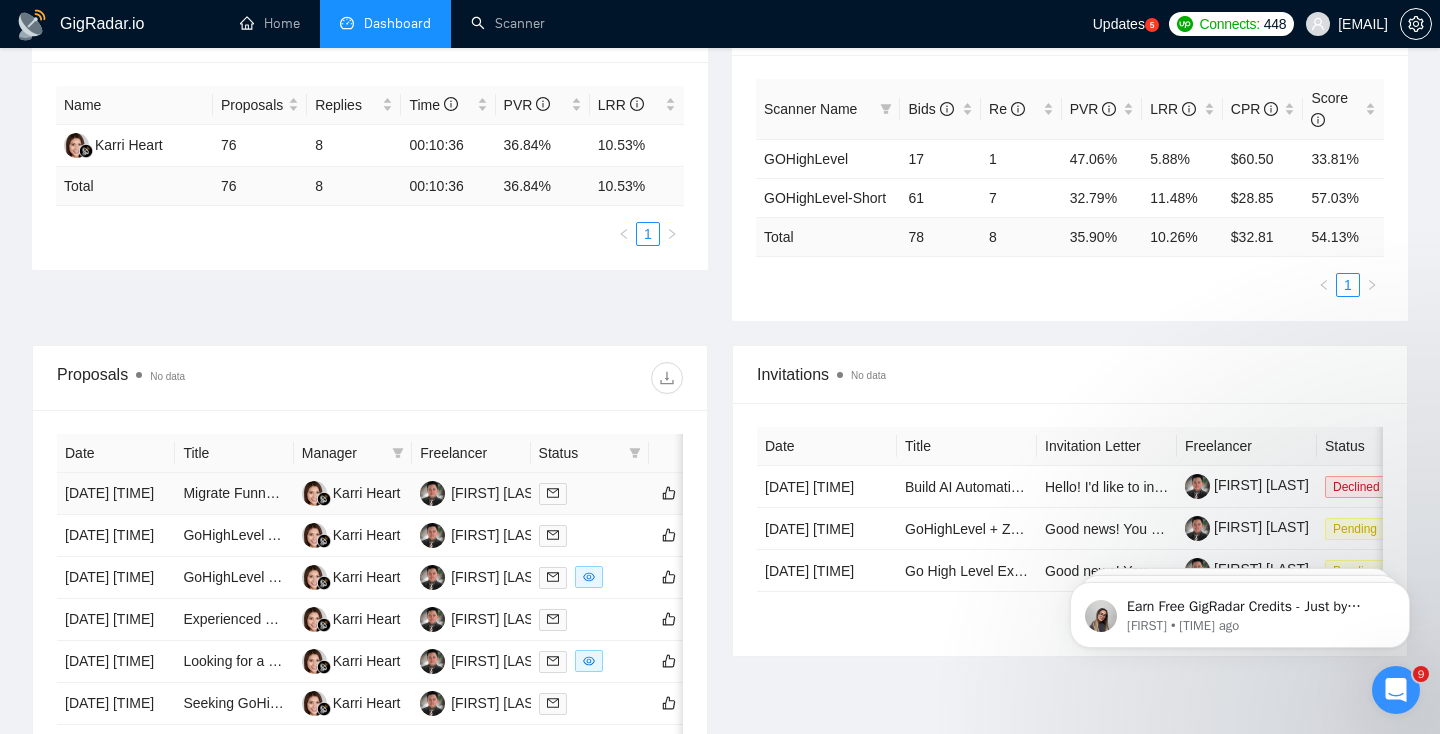 click on "[DATE] [TIME]" at bounding box center [116, 494] 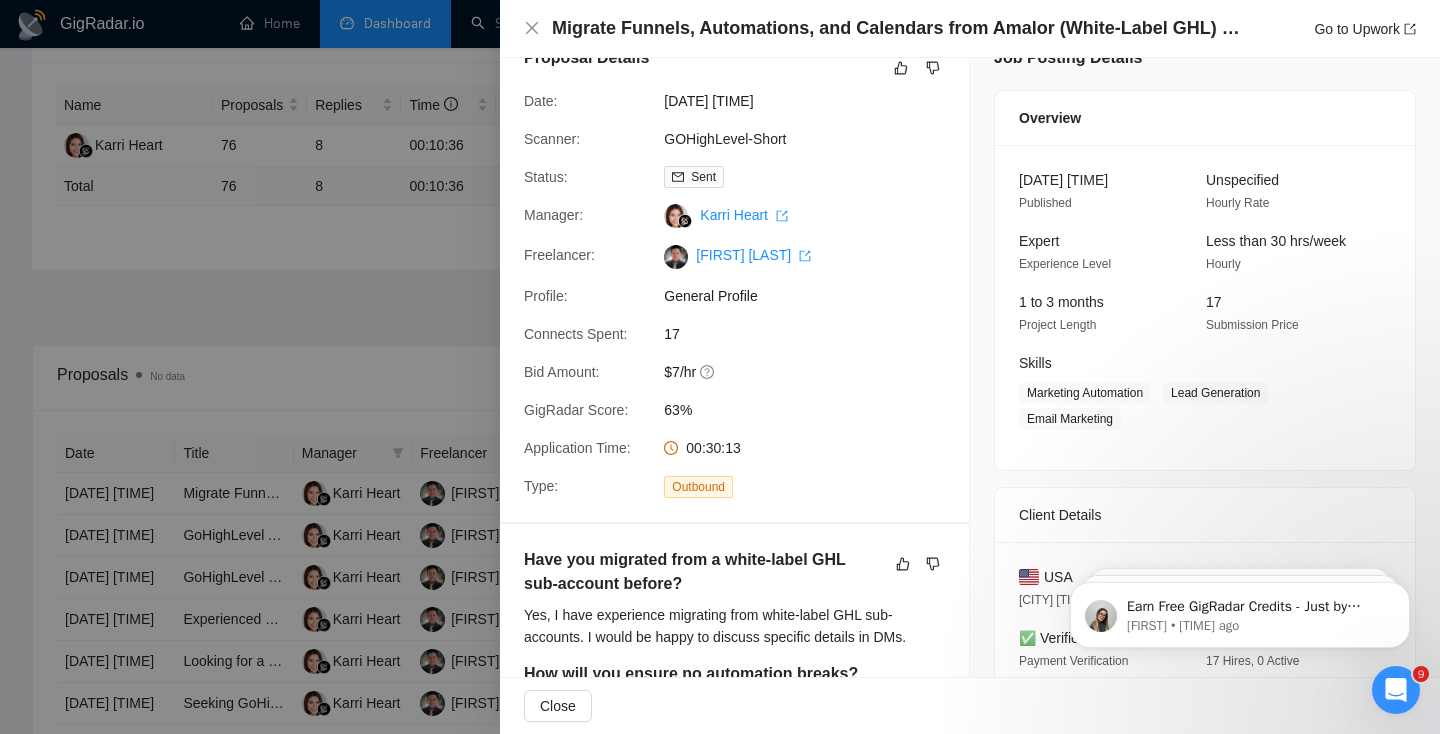 scroll, scrollTop: 0, scrollLeft: 0, axis: both 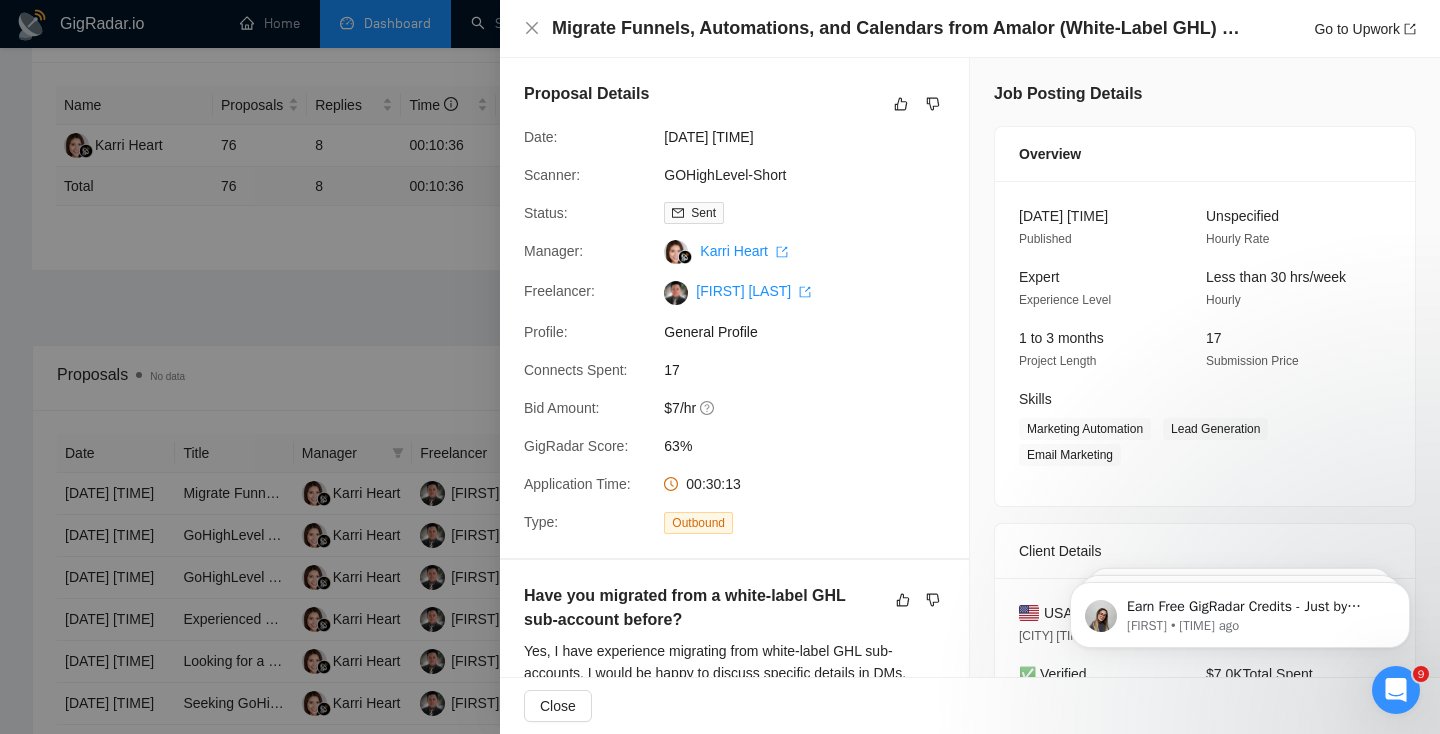 click at bounding box center (720, 367) 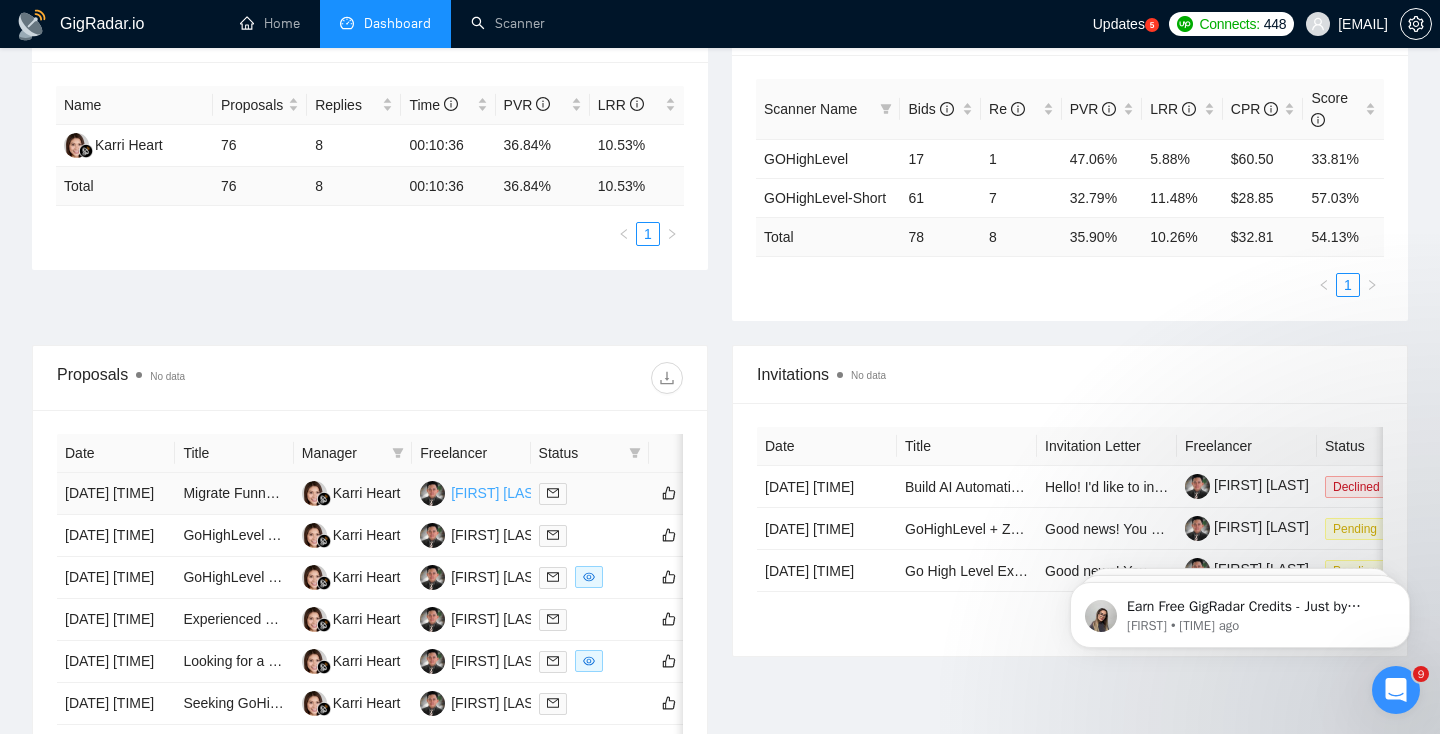 click on "[FIRST] [LAST]" at bounding box center (498, 493) 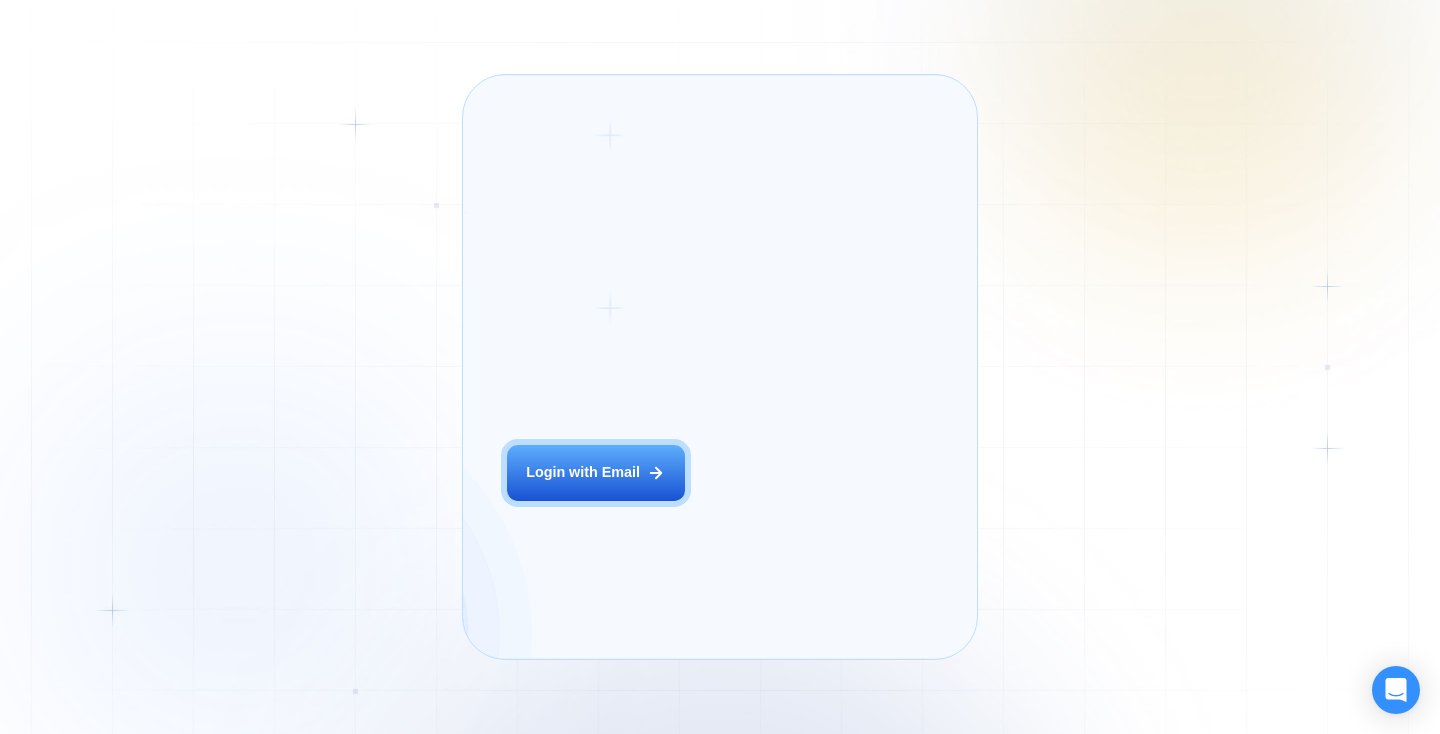 scroll, scrollTop: 0, scrollLeft: 0, axis: both 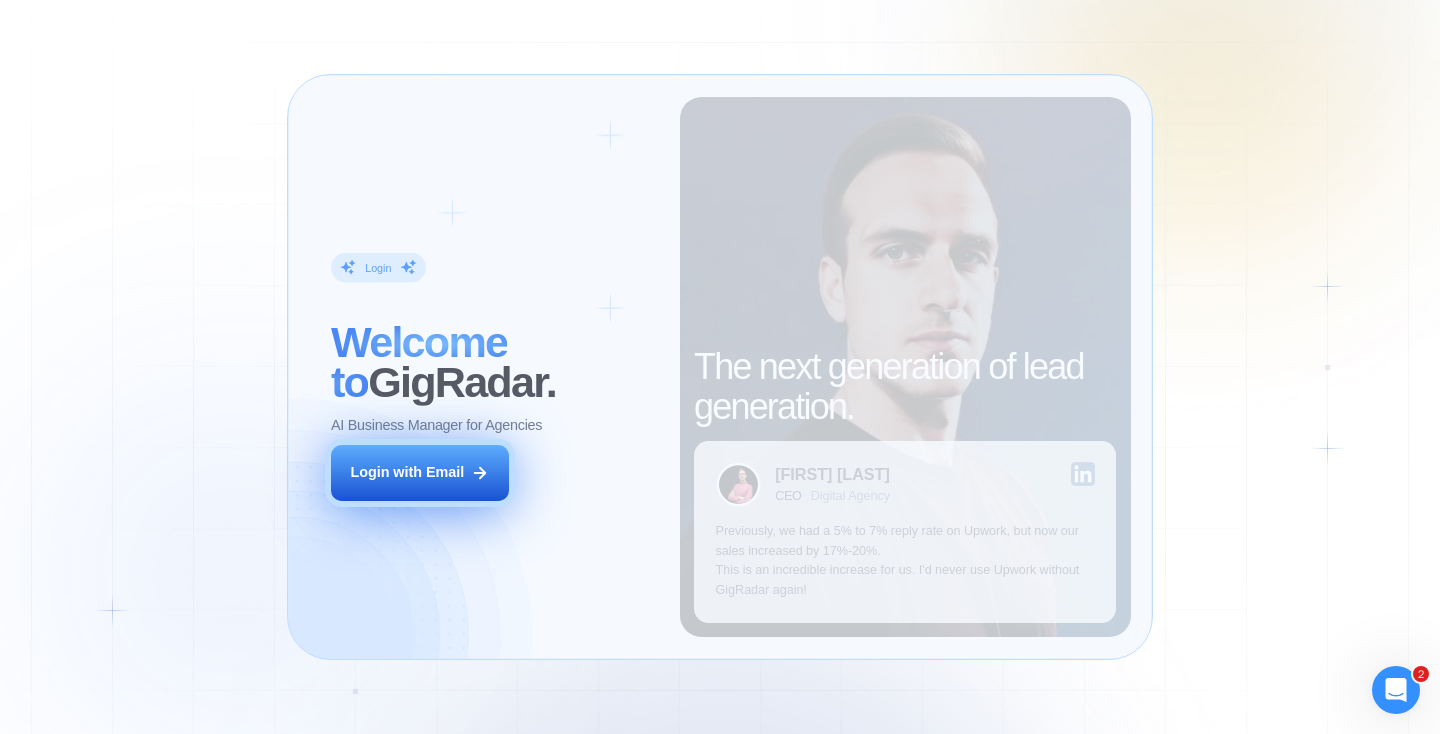 click on "Login with Email" at bounding box center (407, 473) 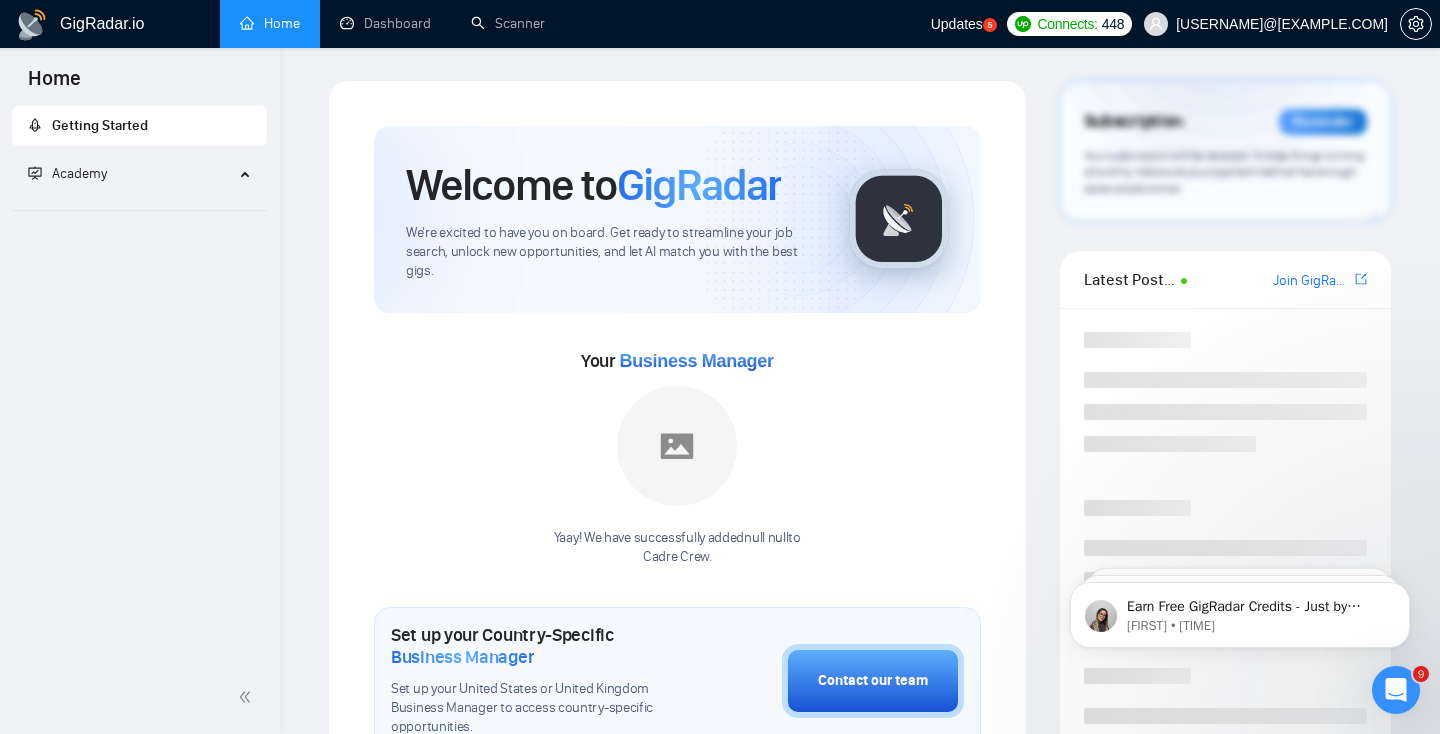 scroll, scrollTop: 0, scrollLeft: 0, axis: both 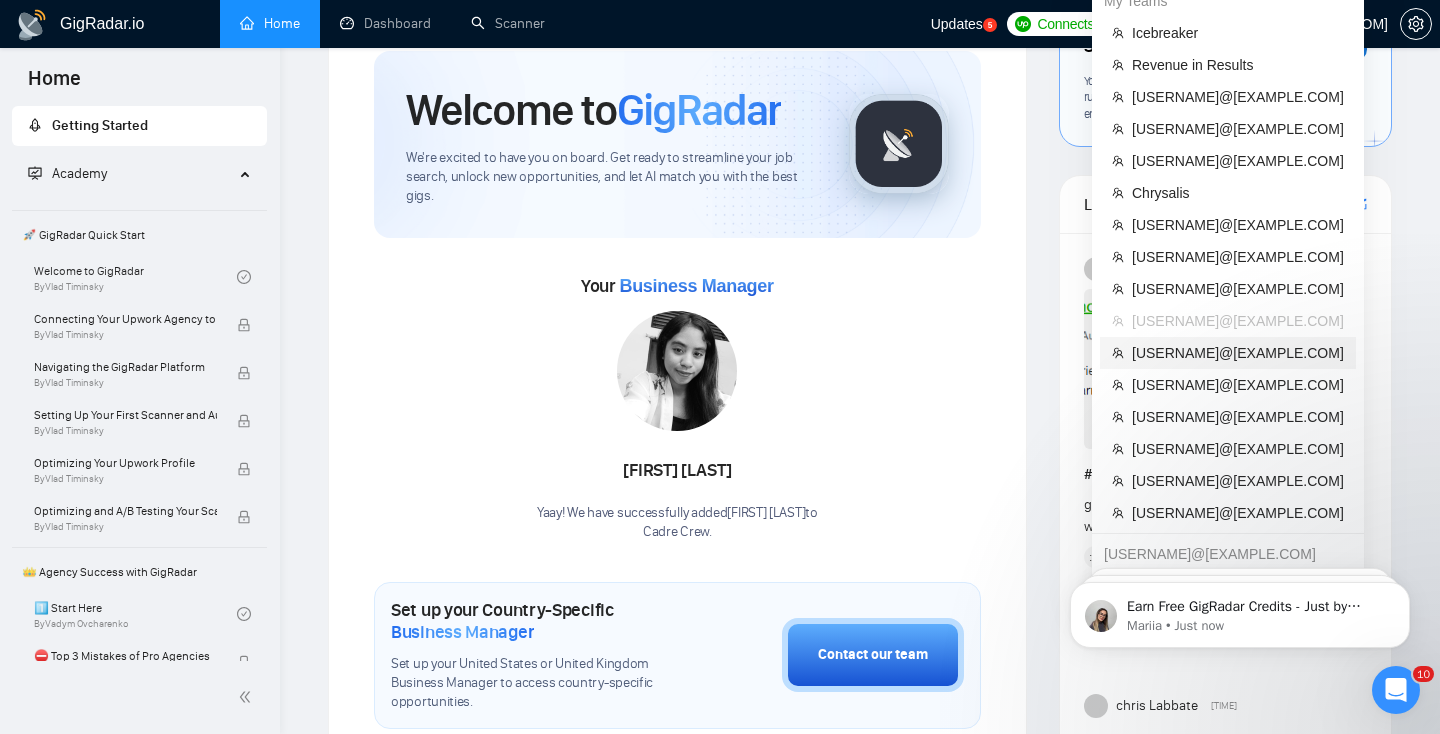 click on "[USERNAME]@[EXAMPLE.COM]" at bounding box center [1238, 353] 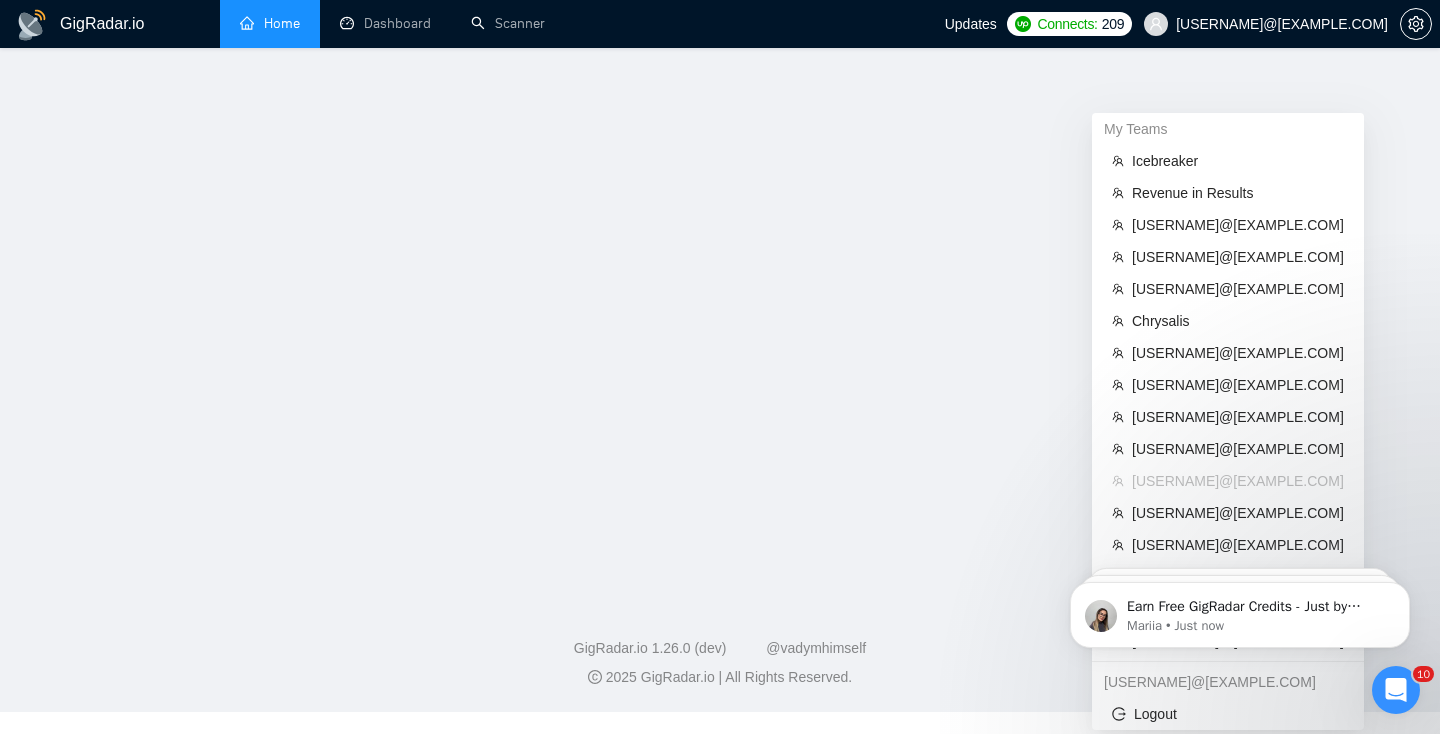 scroll, scrollTop: 22, scrollLeft: 0, axis: vertical 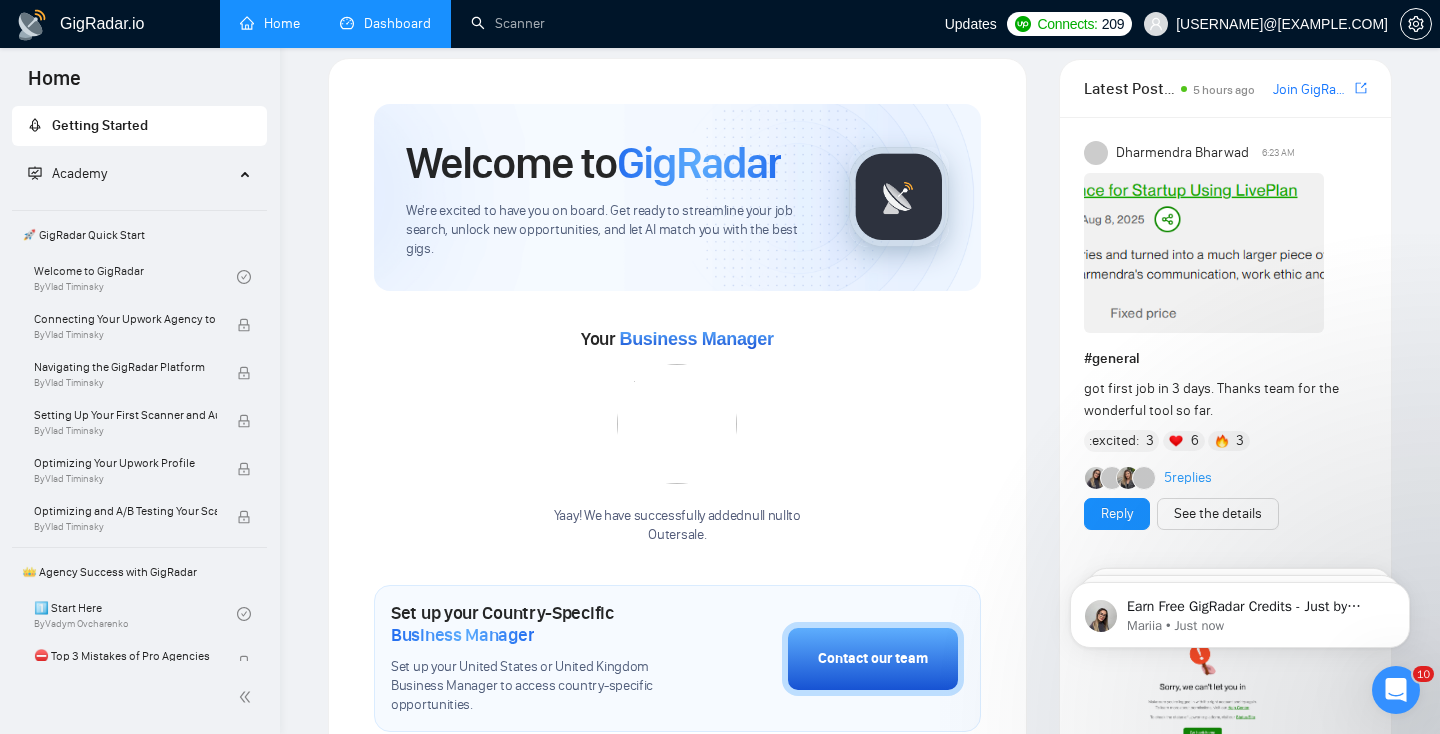 click on "Dashboard" at bounding box center (385, 23) 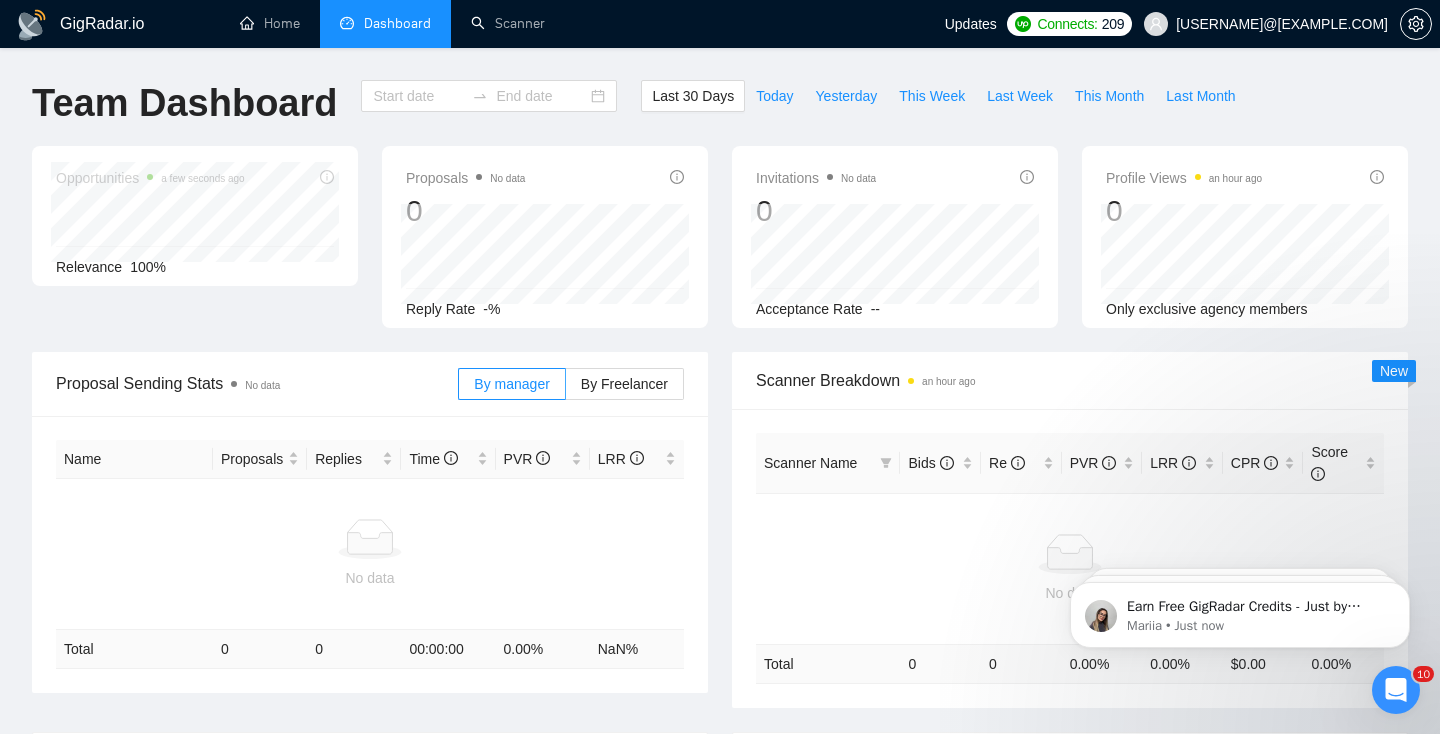 type on "2025-07-09" 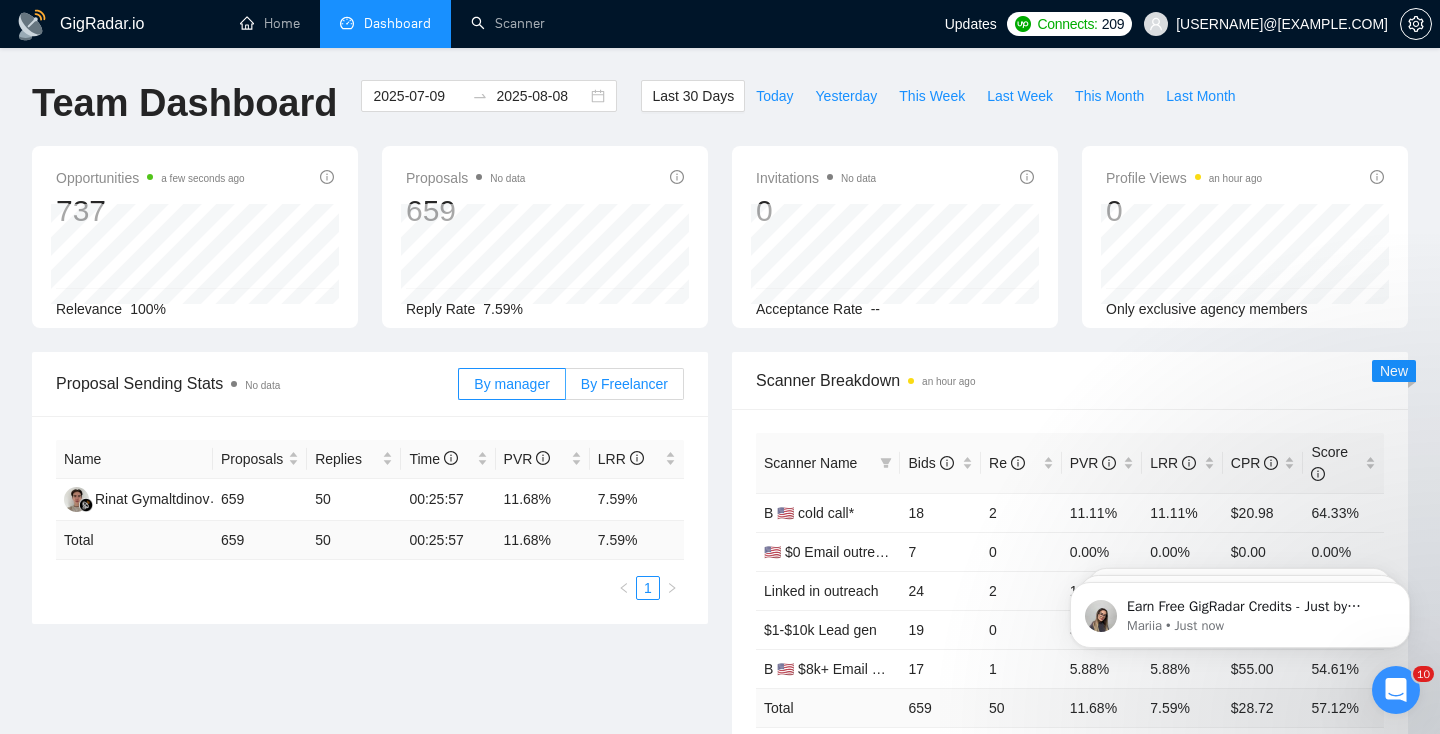 click on "By Freelancer" at bounding box center [624, 384] 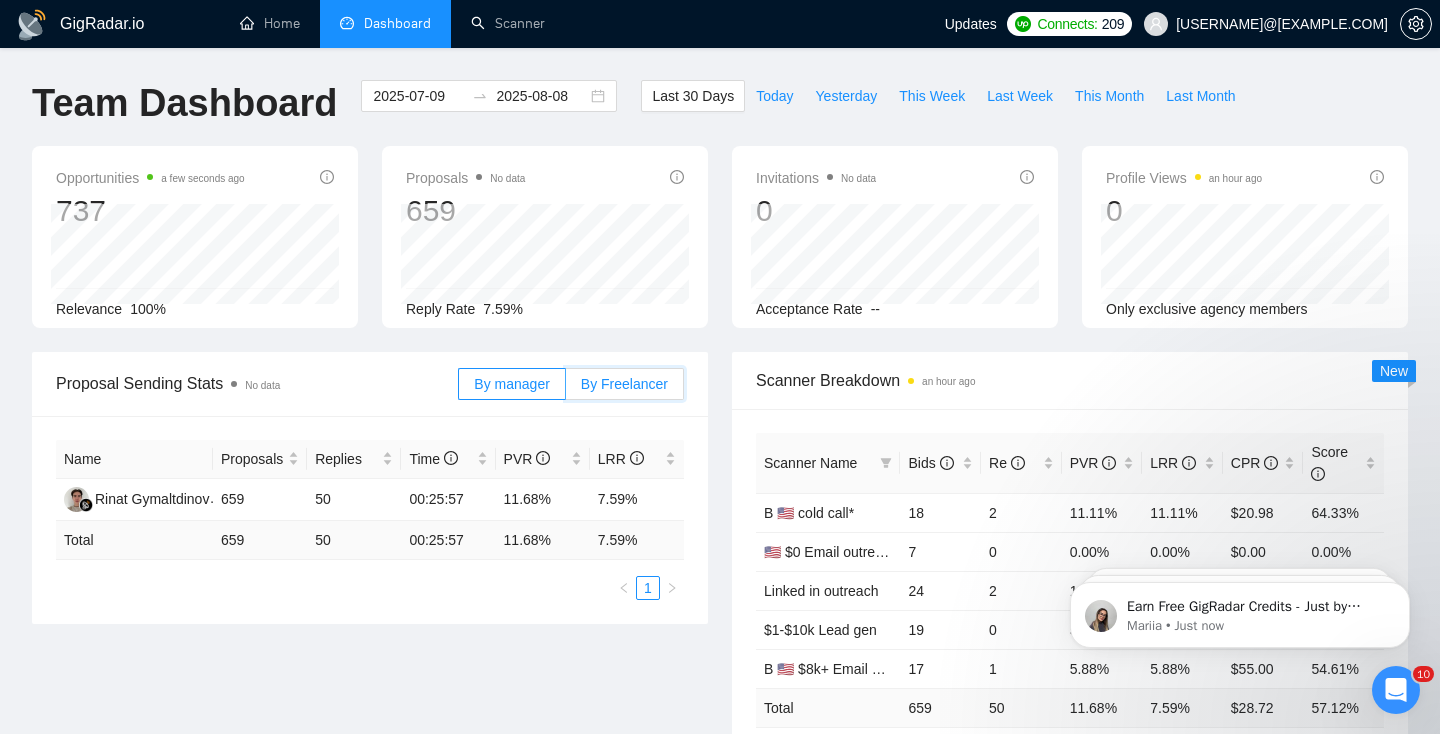 click on "By Freelancer" at bounding box center [566, 389] 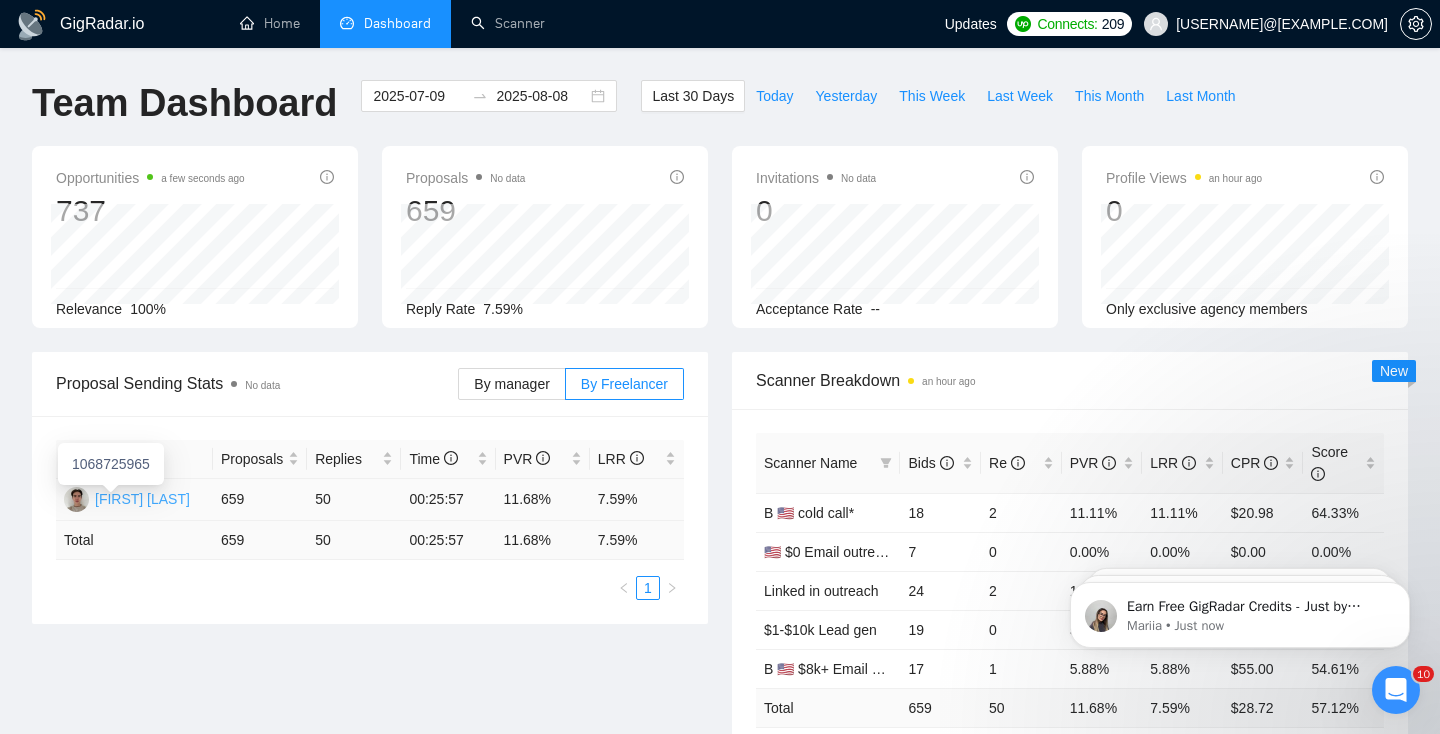 click on "Drew Abbe" at bounding box center (142, 499) 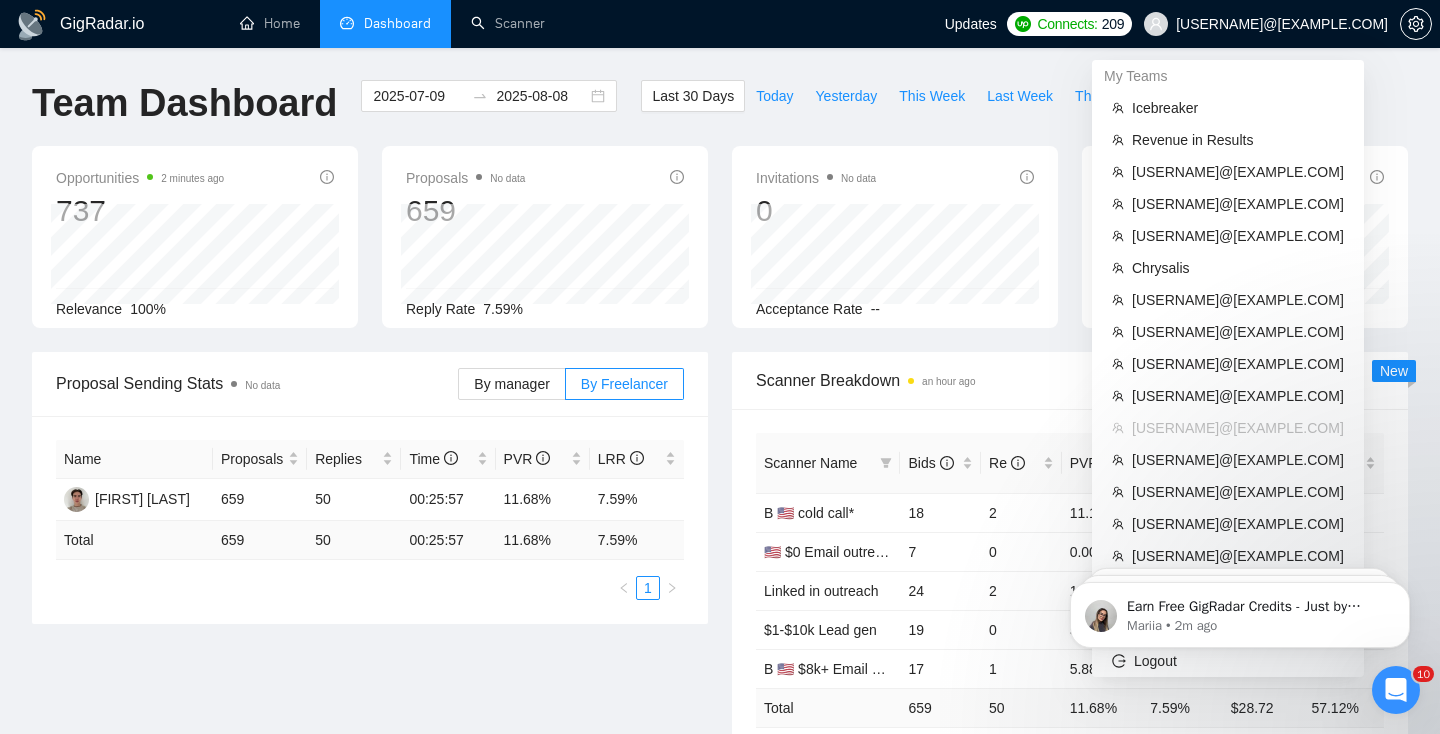scroll, scrollTop: 122, scrollLeft: 0, axis: vertical 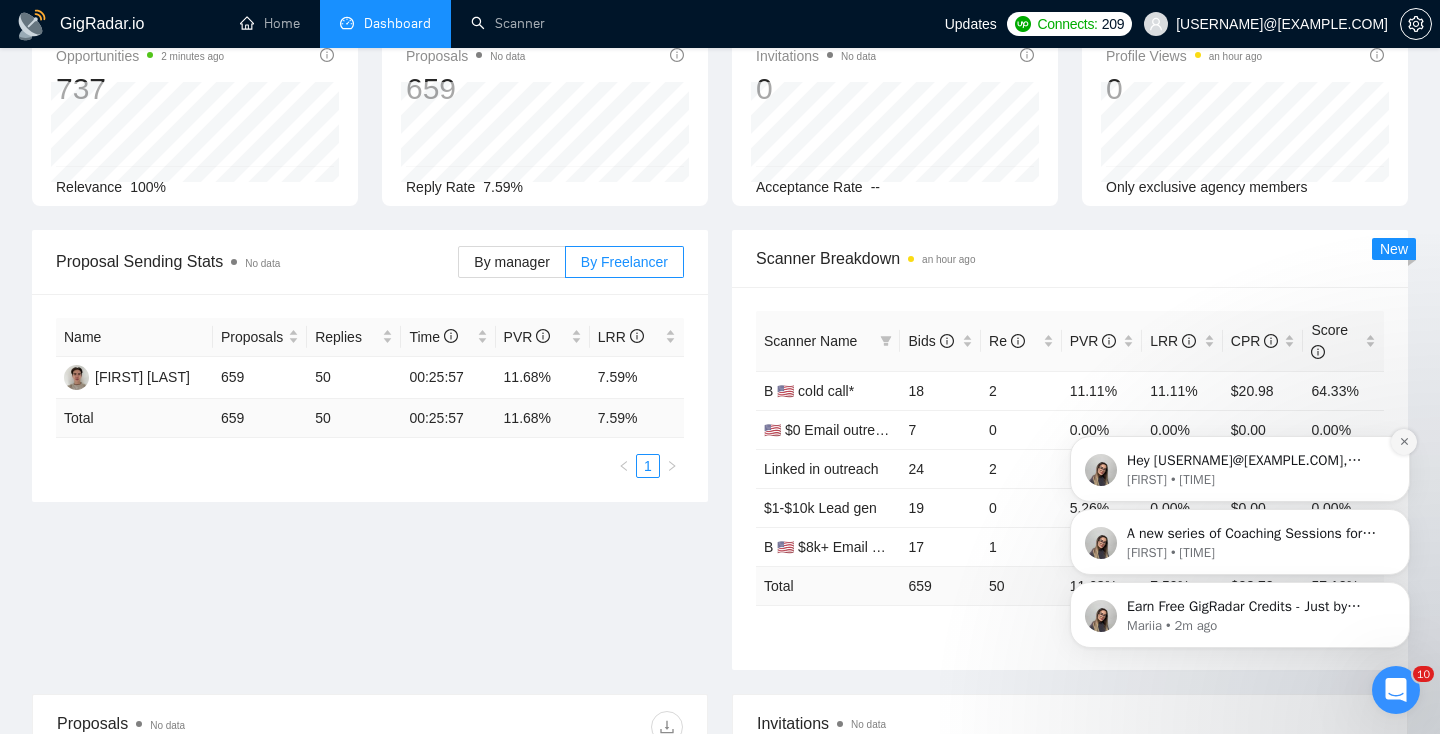 click 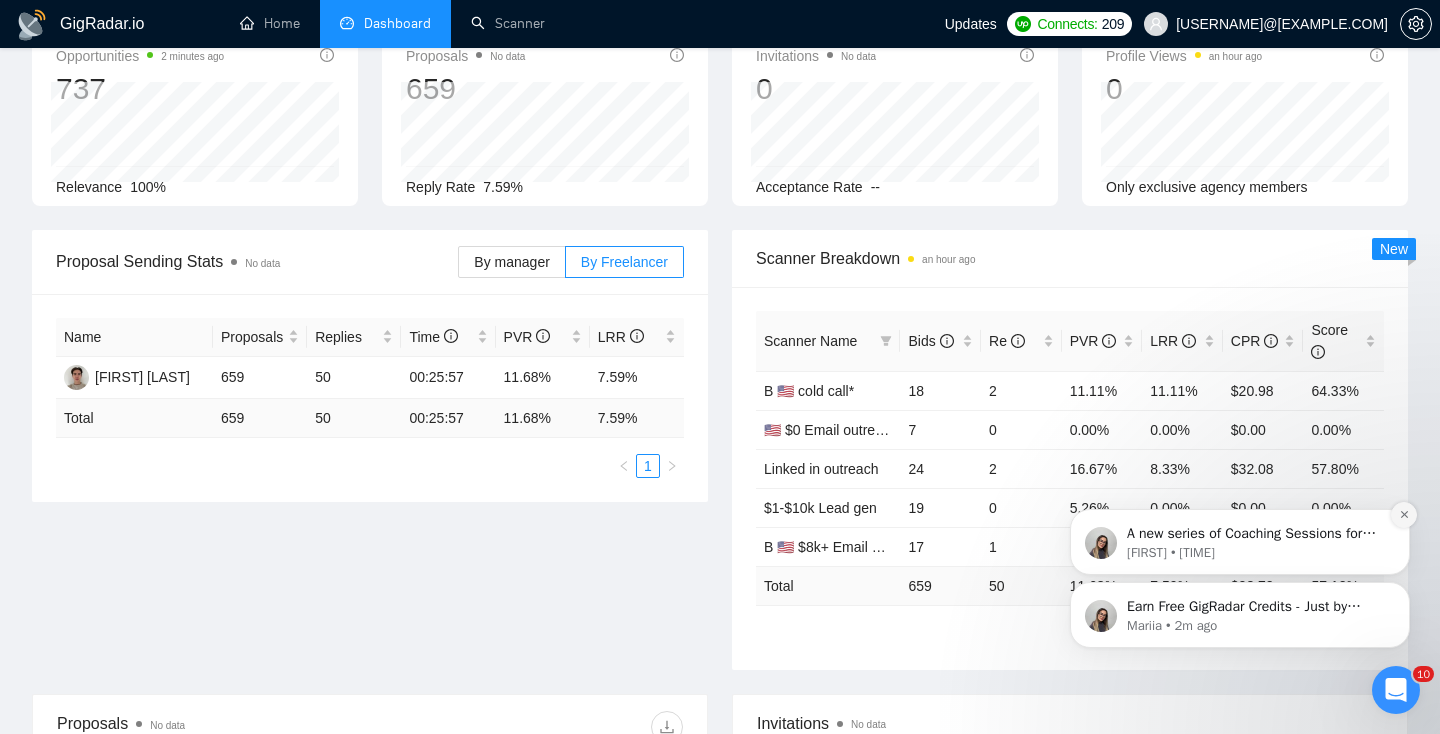 click 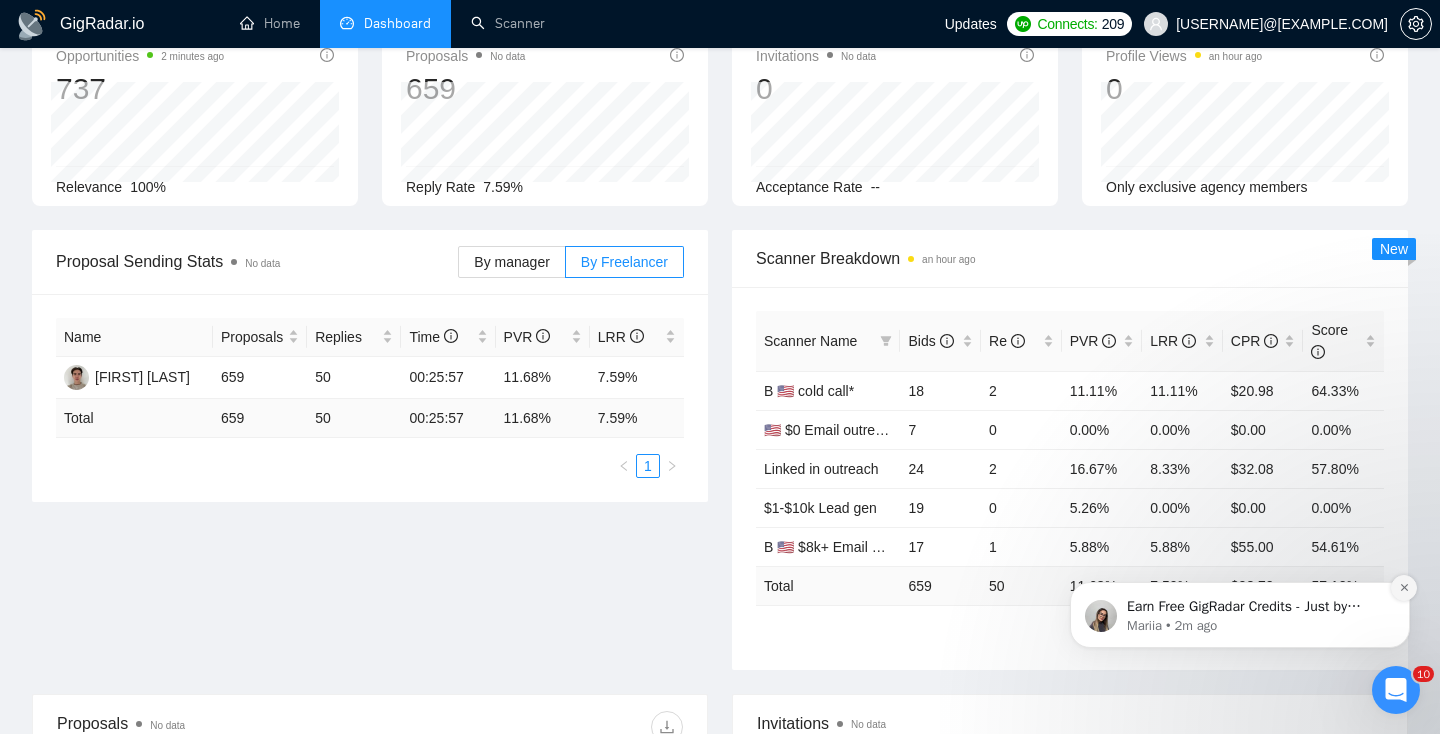 click 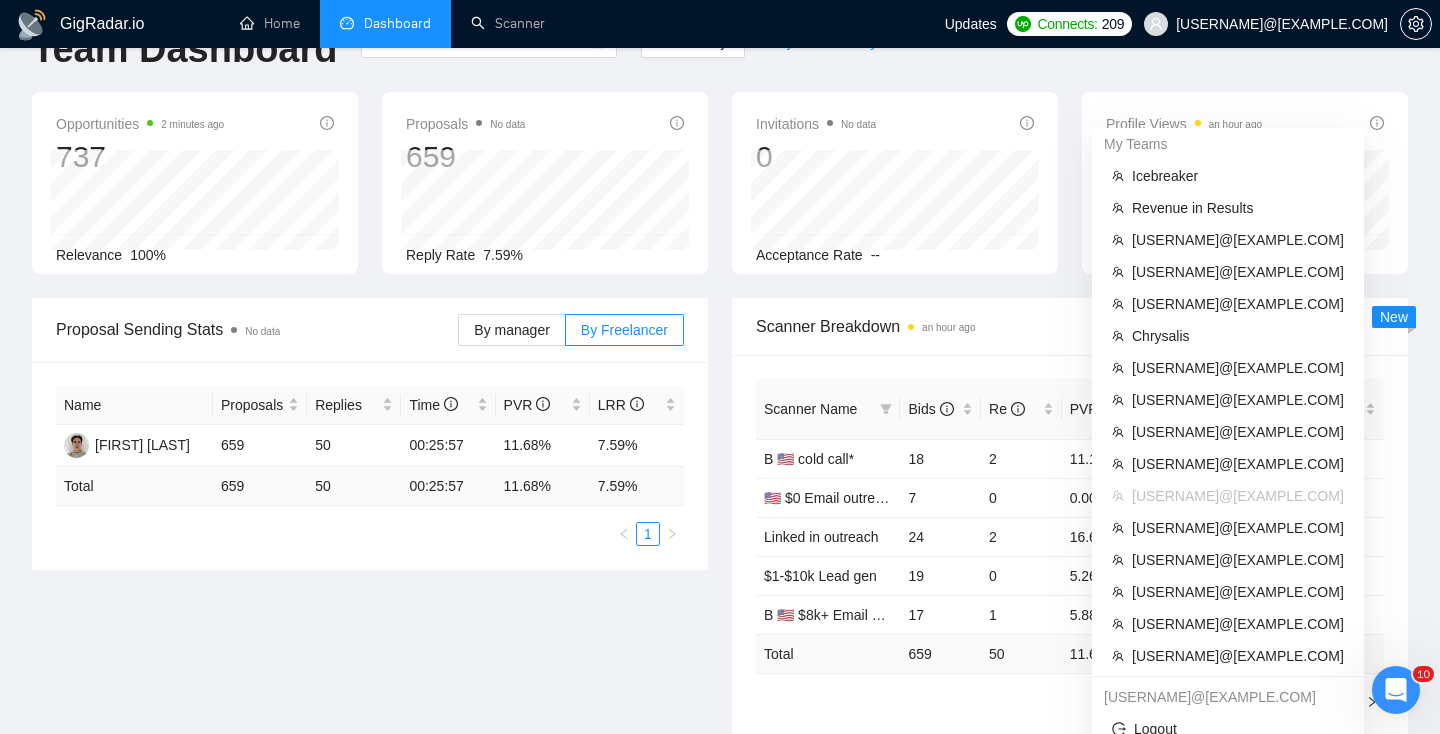 scroll, scrollTop: 74, scrollLeft: 0, axis: vertical 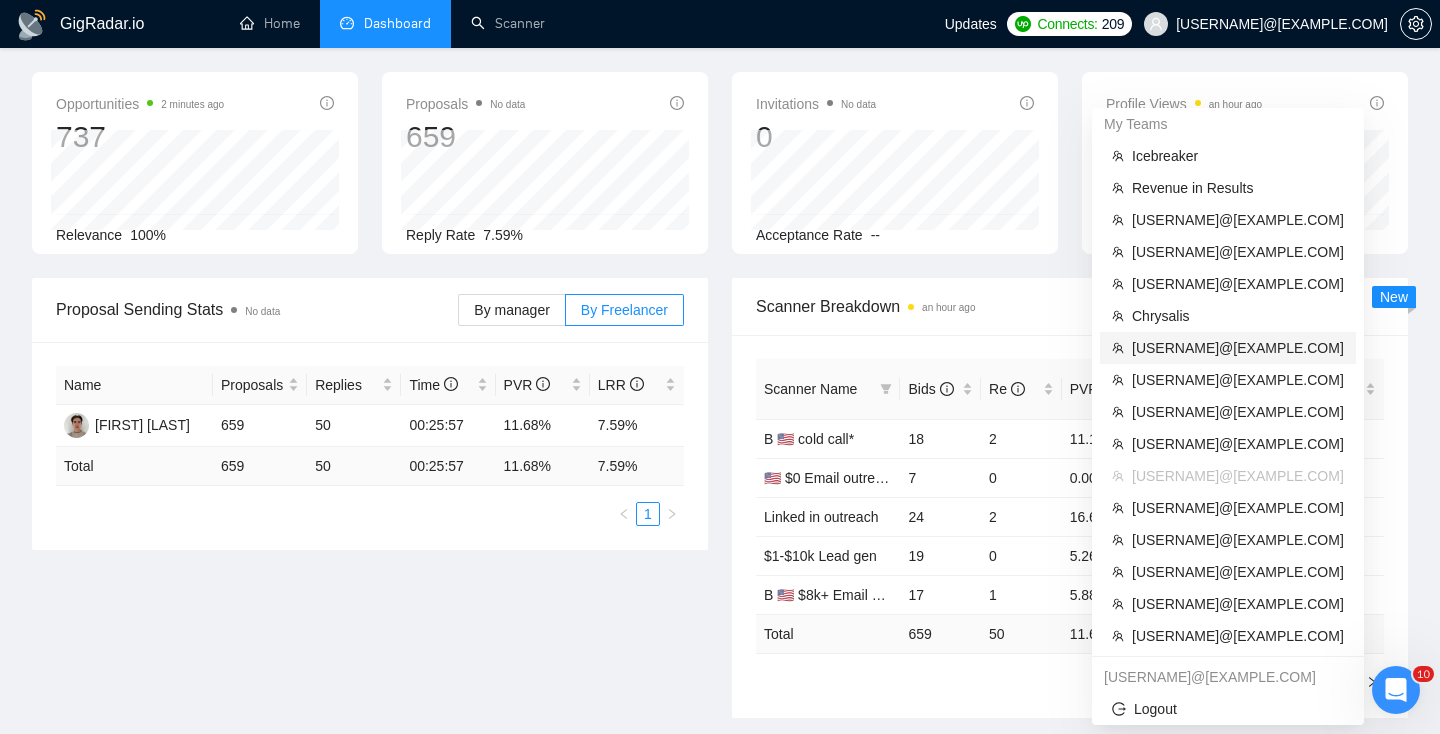click on "[EMAIL]" at bounding box center (1238, 348) 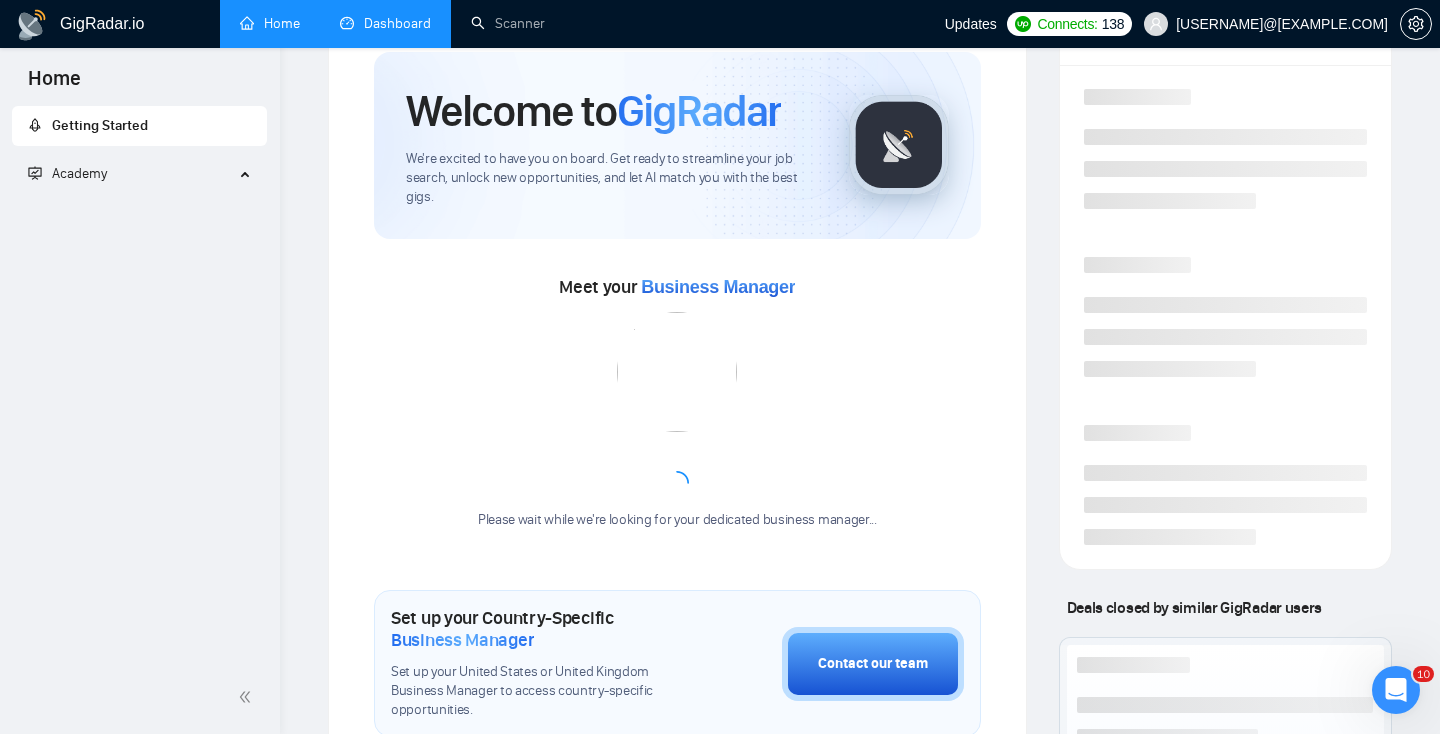 scroll, scrollTop: 354, scrollLeft: 0, axis: vertical 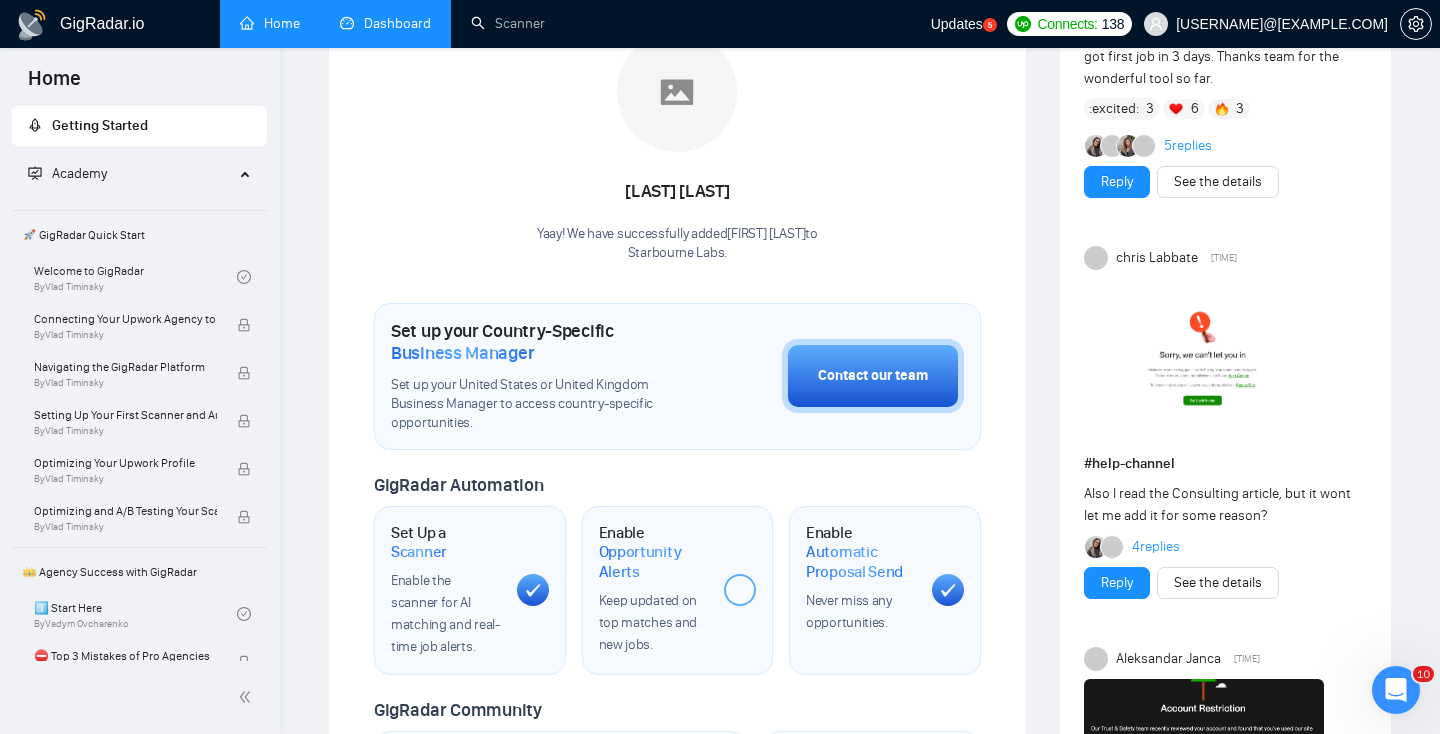 click on "Dashboard" at bounding box center [385, 23] 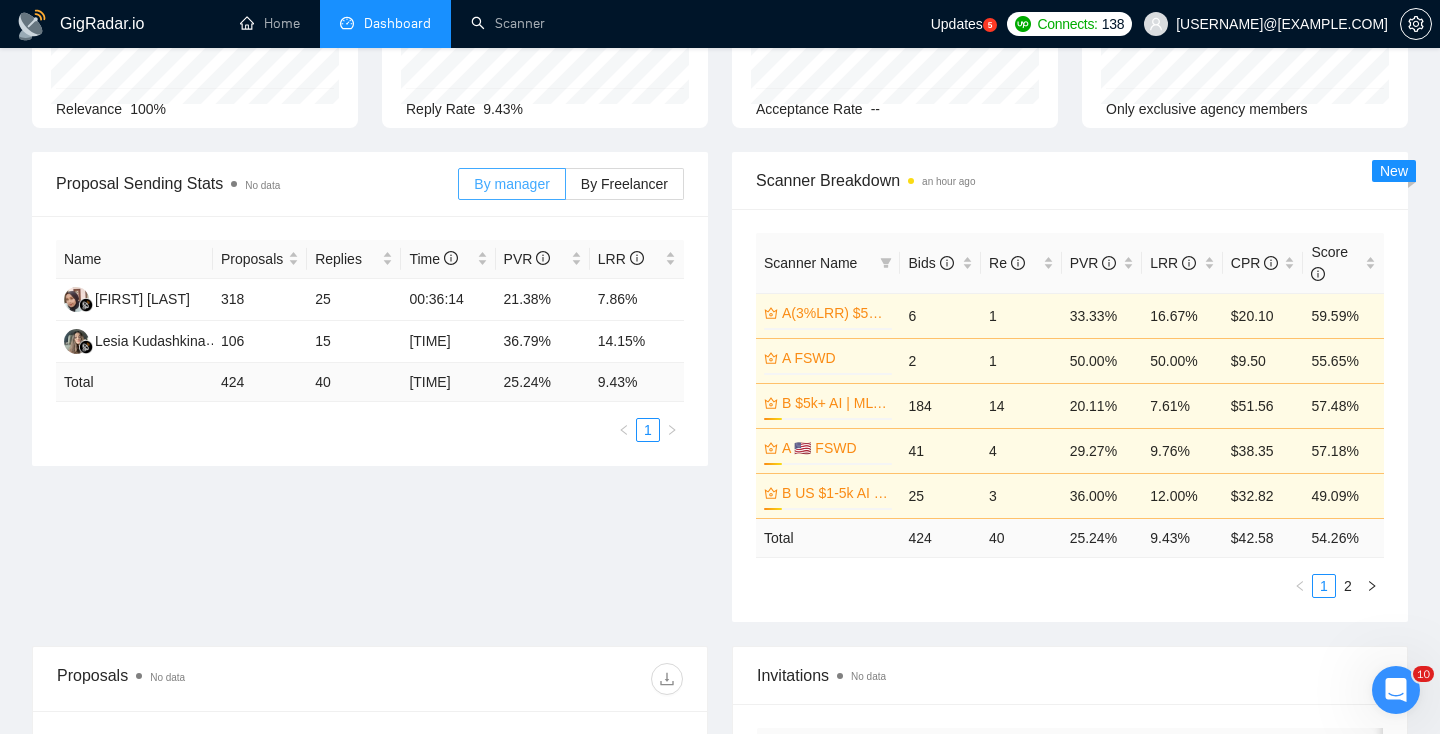 scroll, scrollTop: 201, scrollLeft: 0, axis: vertical 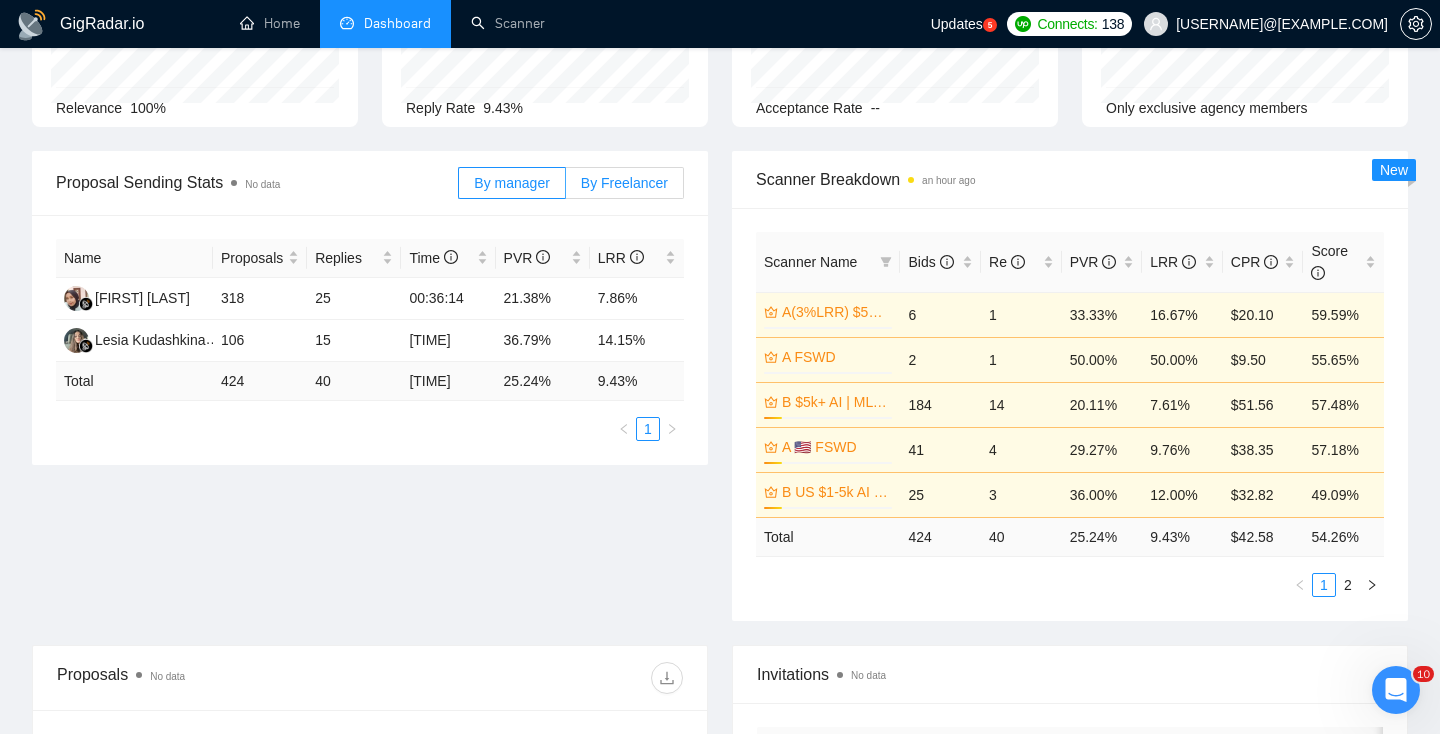 click on "By Freelancer" at bounding box center [624, 183] 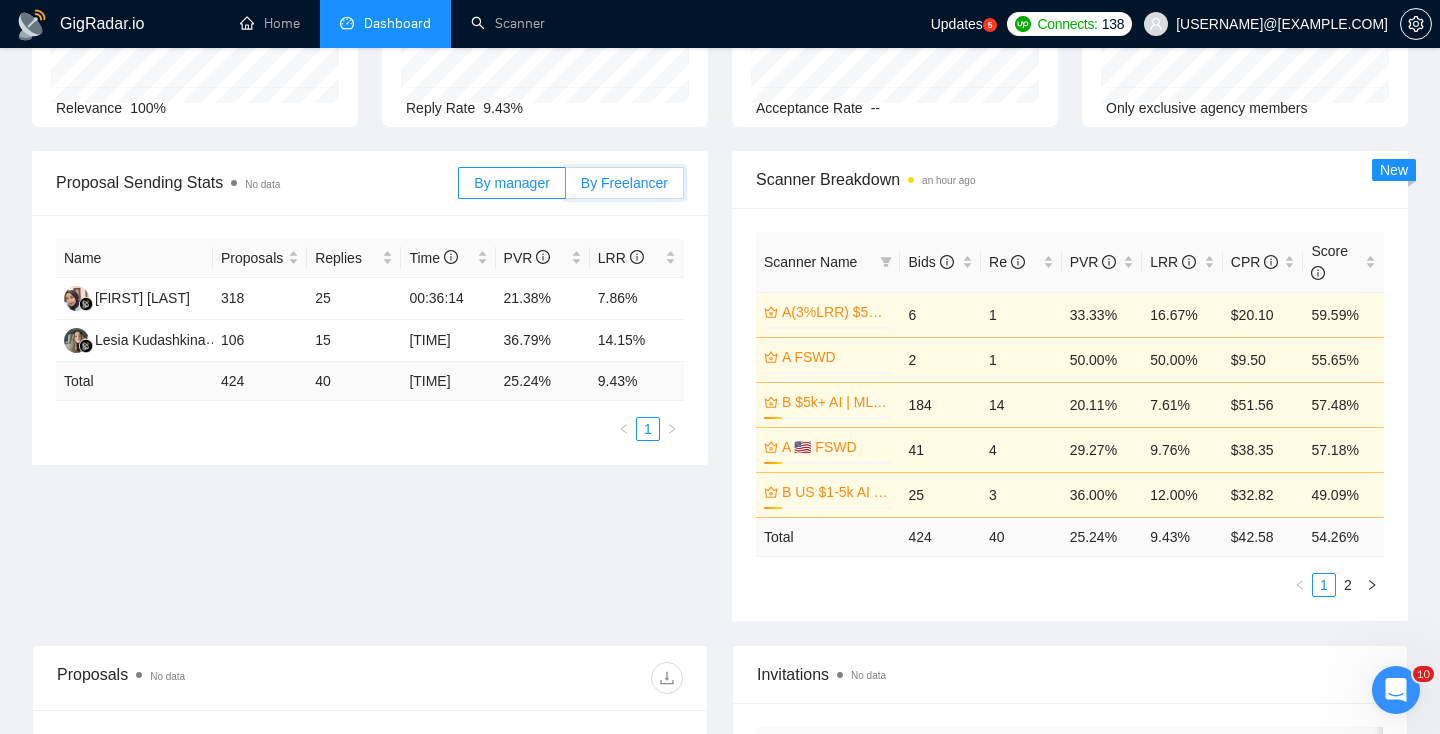 click on "By Freelancer" at bounding box center (566, 188) 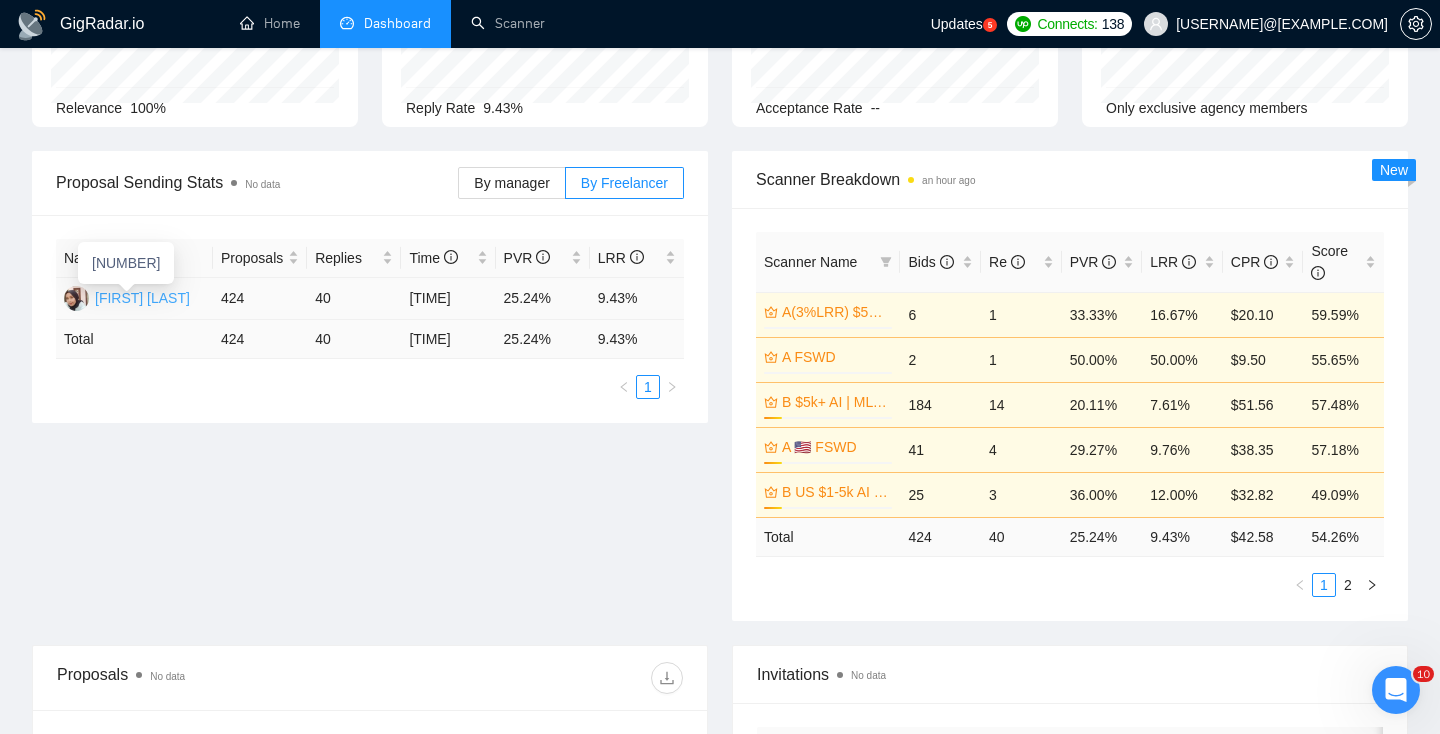 click on "[FIRST] [LAST]" at bounding box center [142, 298] 